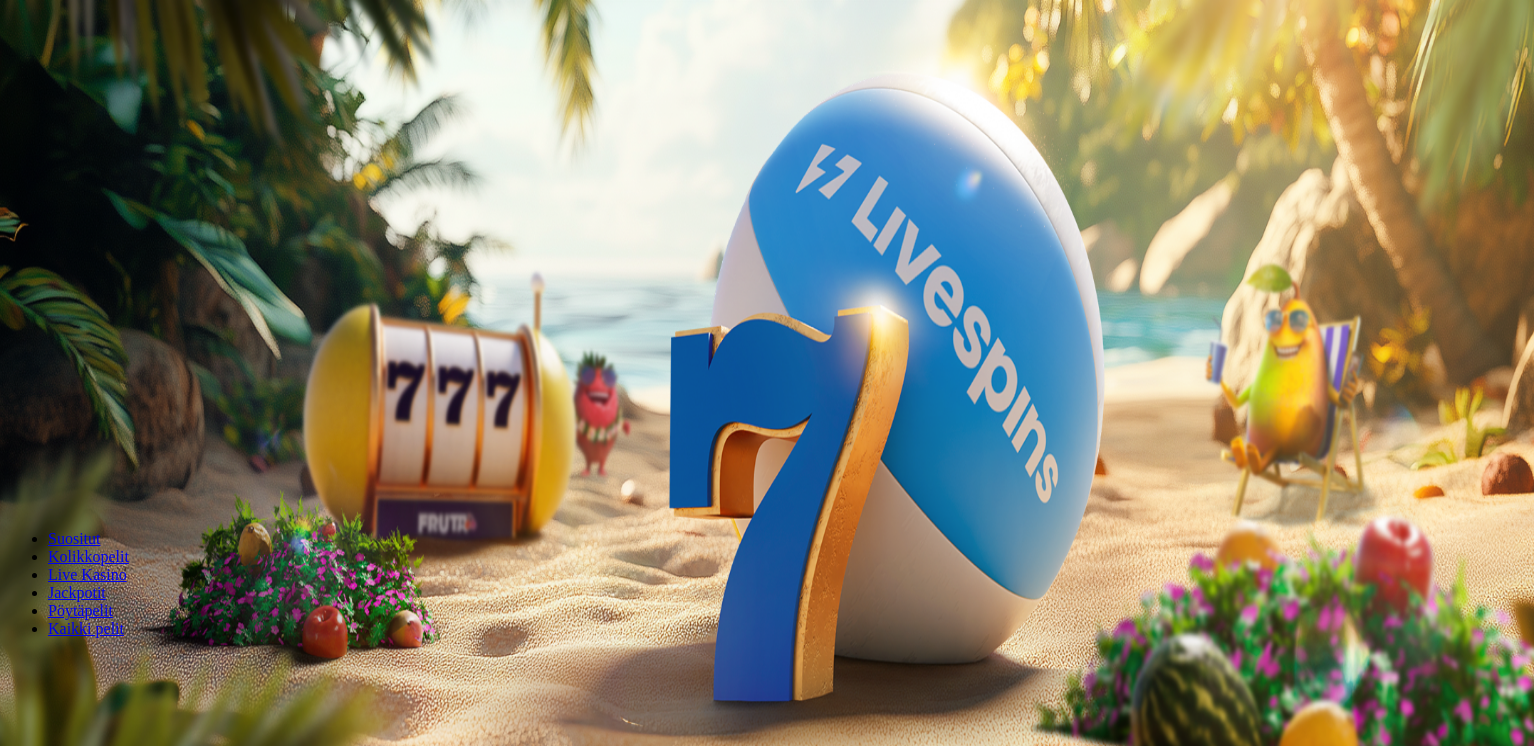 scroll, scrollTop: 0, scrollLeft: 0, axis: both 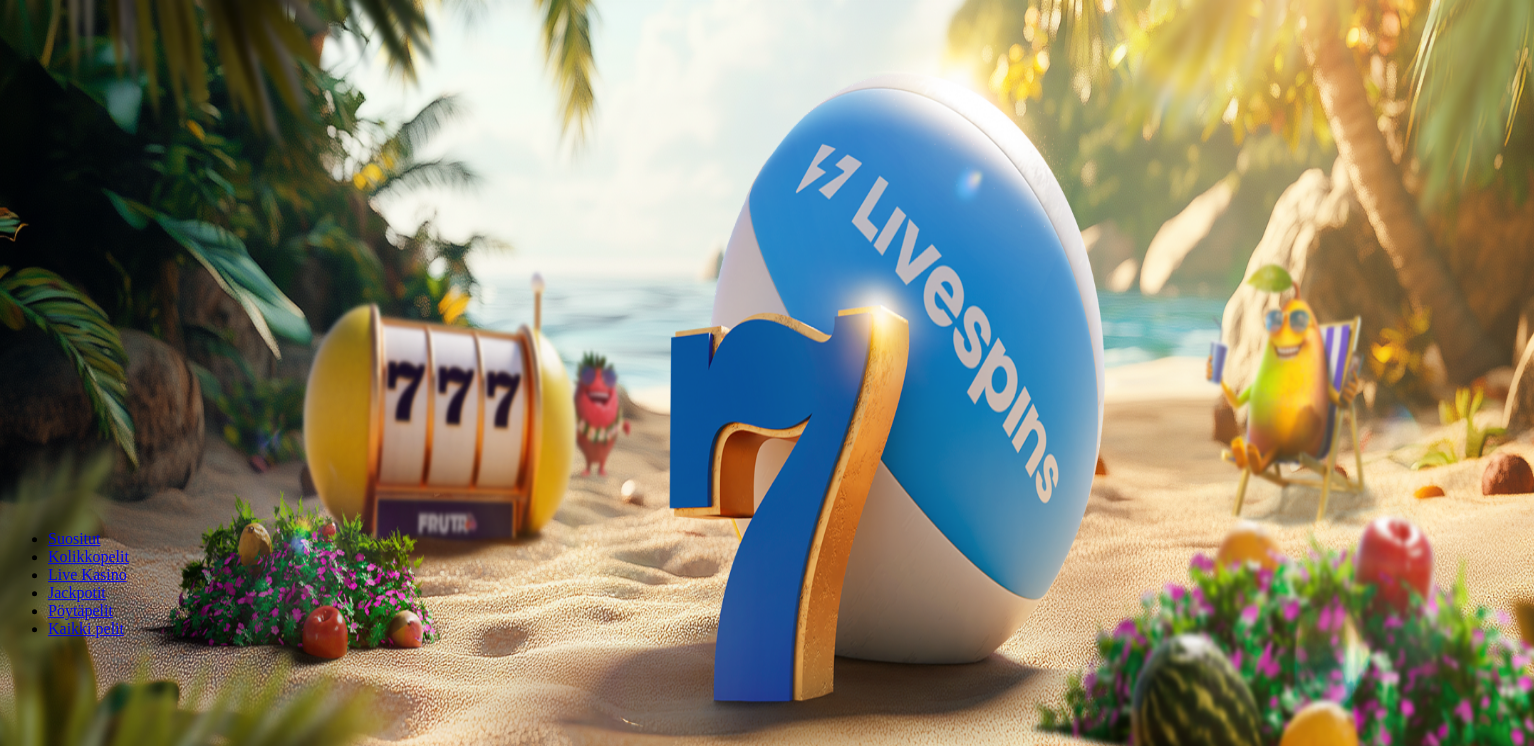 click at bounding box center (16, 471) 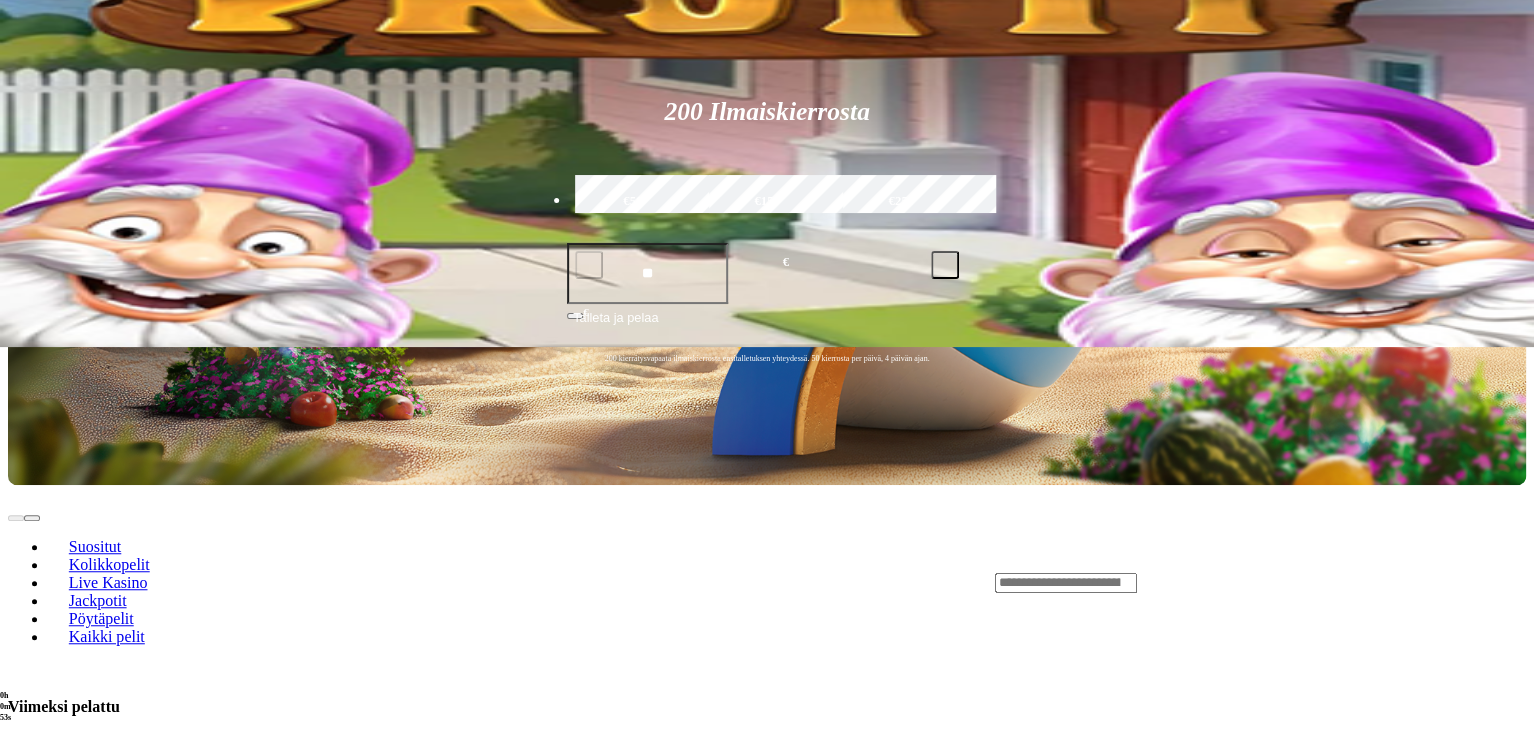 scroll, scrollTop: 500, scrollLeft: 0, axis: vertical 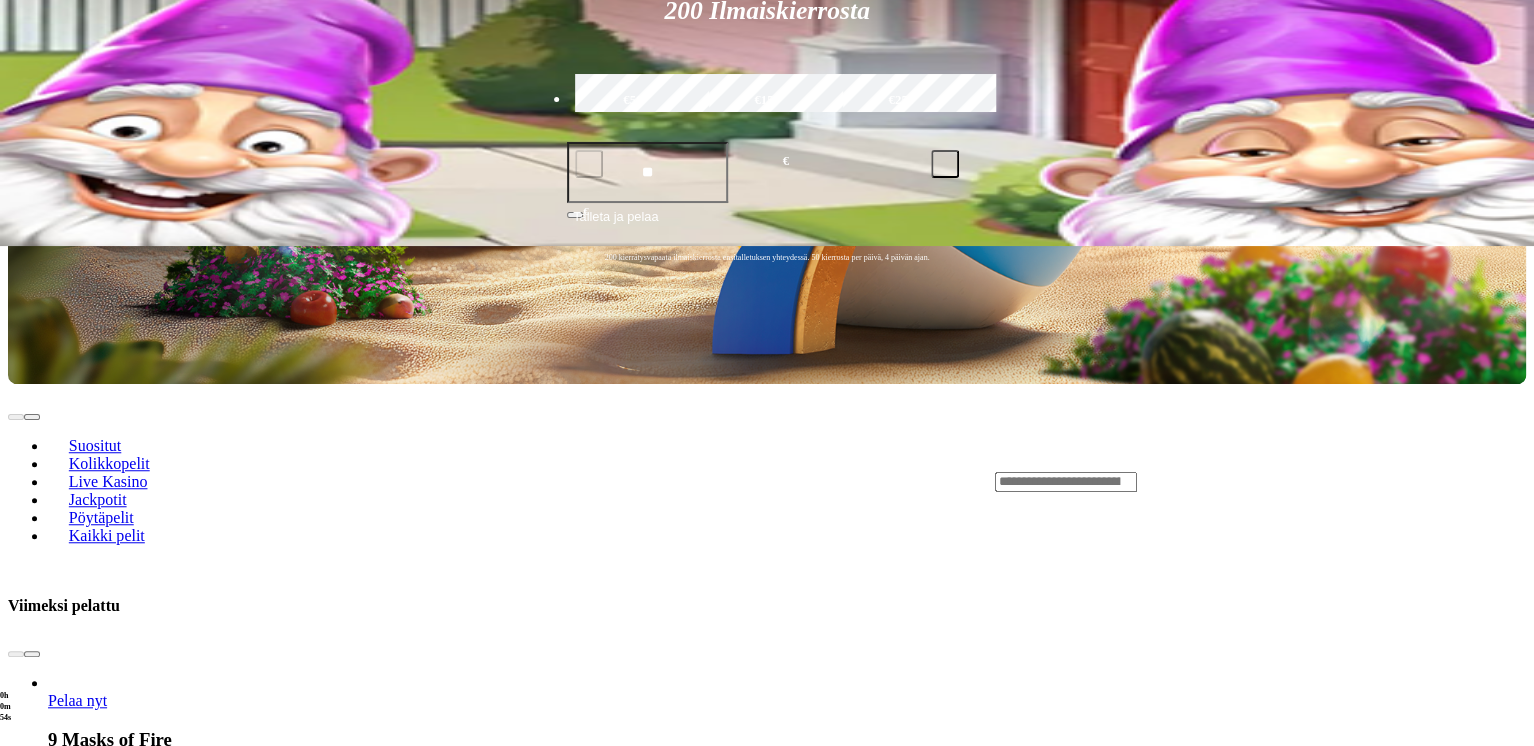 click on "Pelaa nyt" at bounding box center [77, 1857] 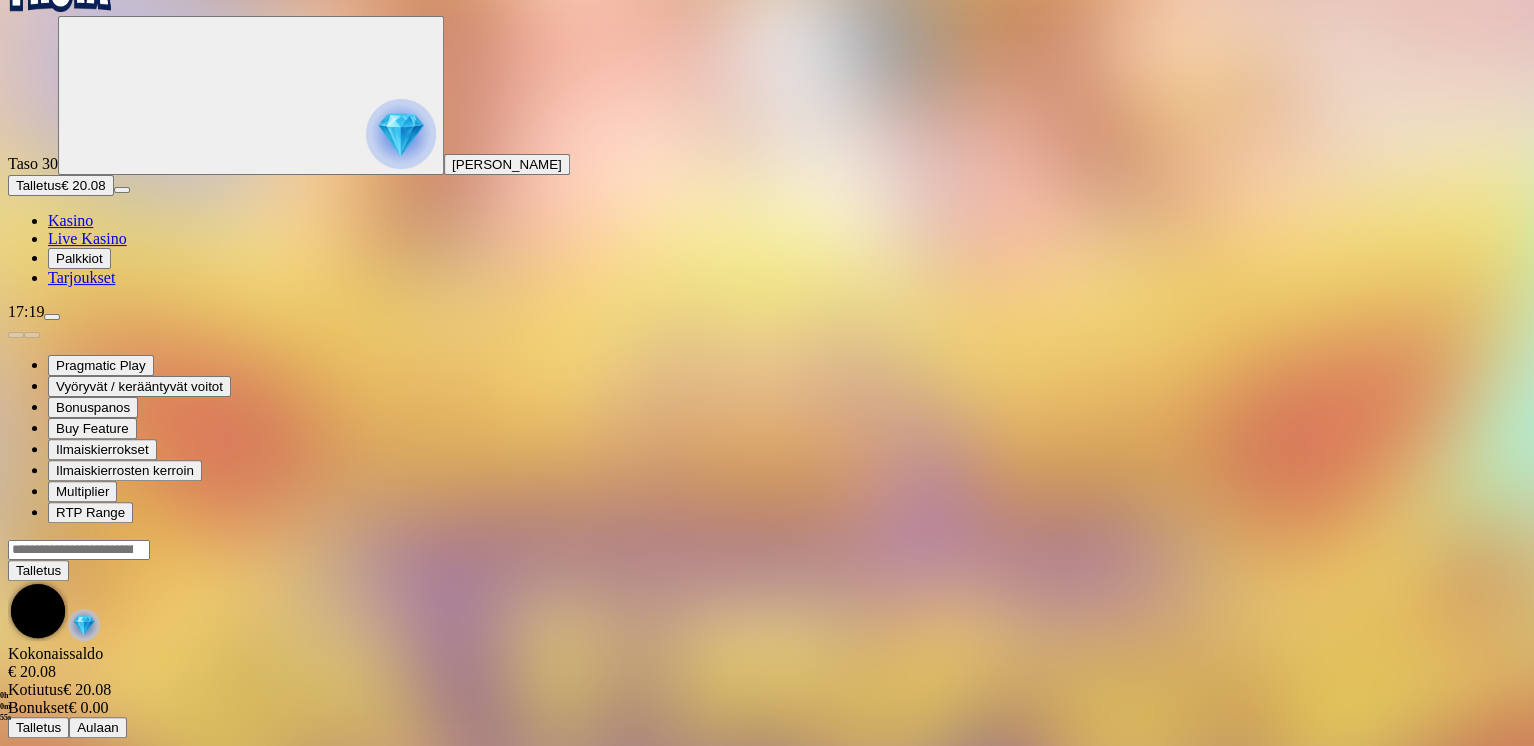 scroll, scrollTop: 0, scrollLeft: 0, axis: both 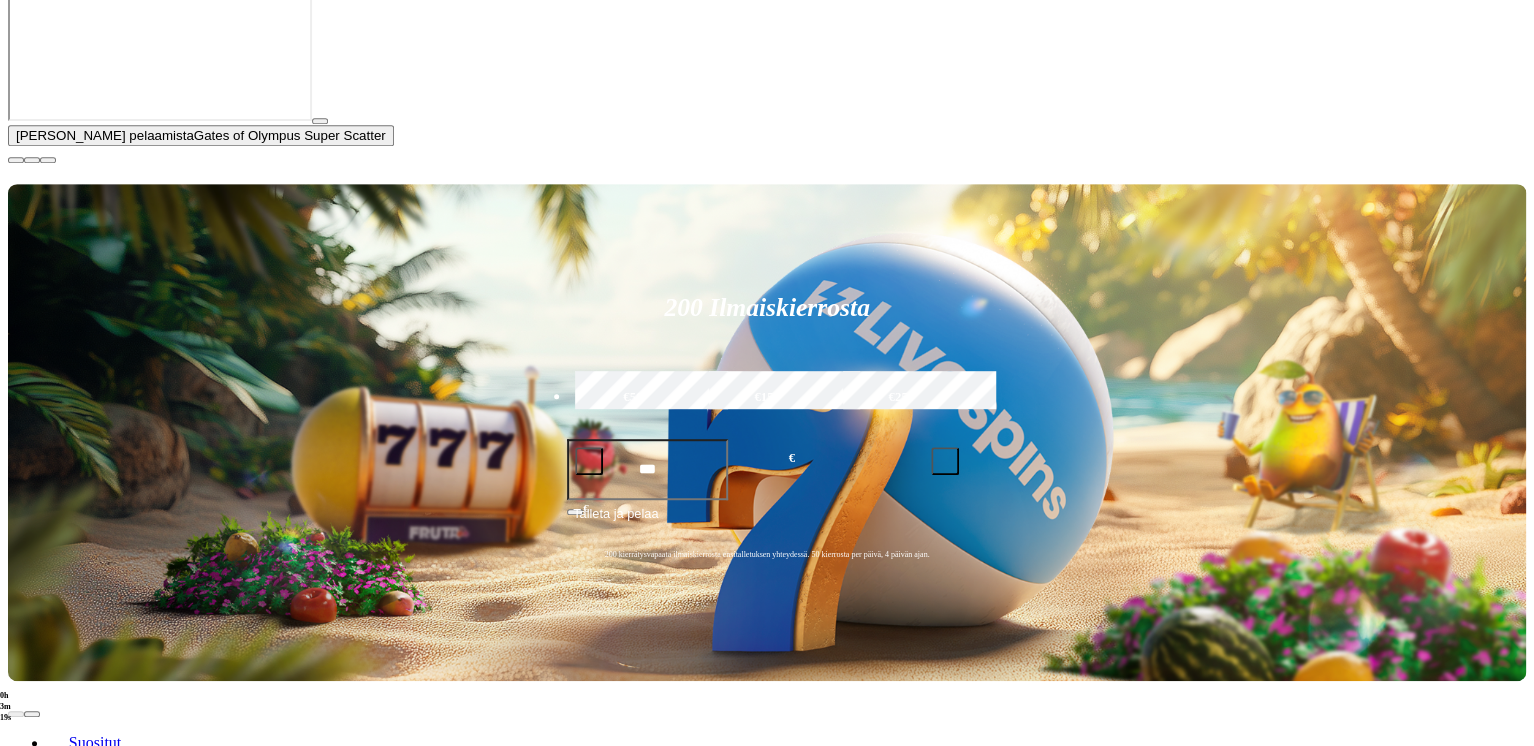 click on "Pelaa nyt" at bounding box center [77, 997] 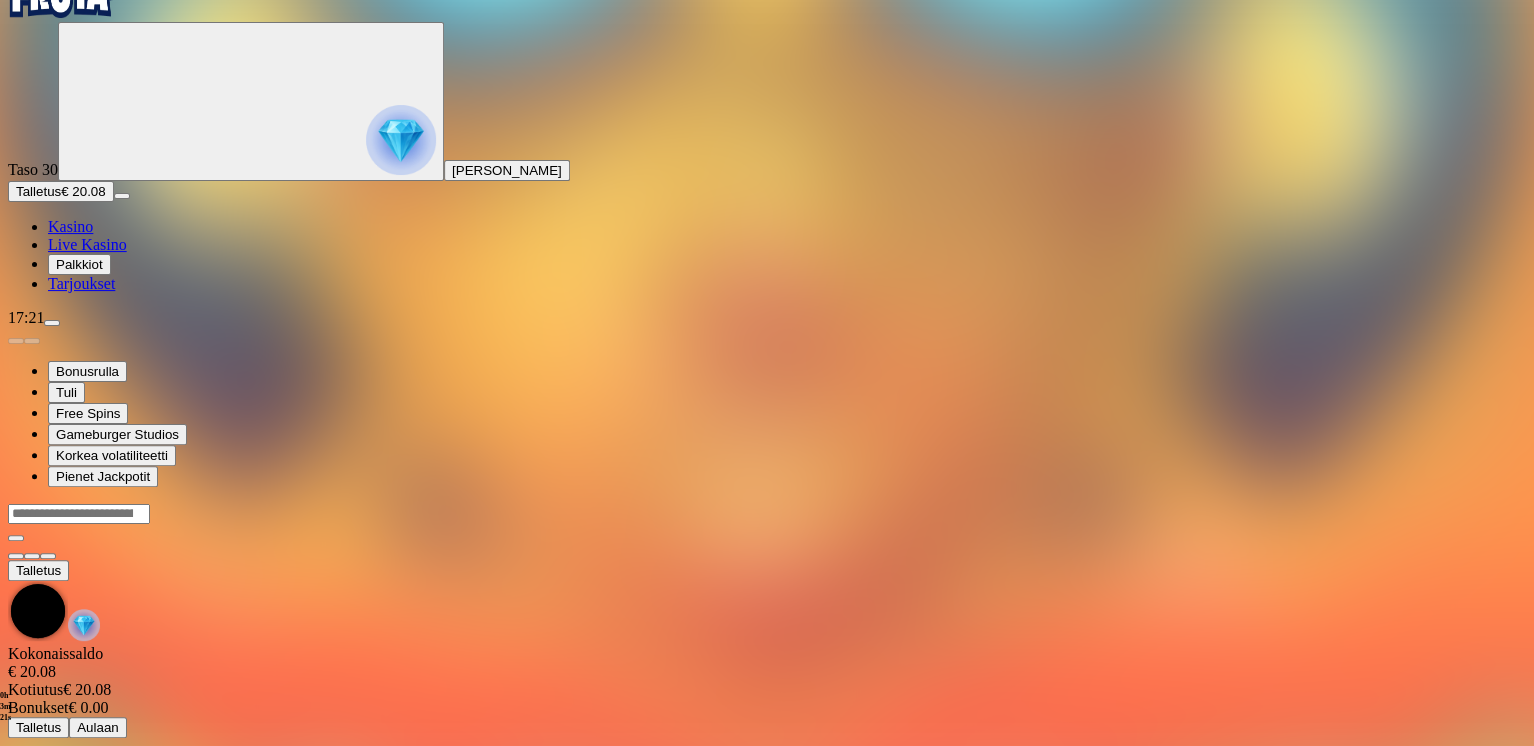scroll, scrollTop: 0, scrollLeft: 0, axis: both 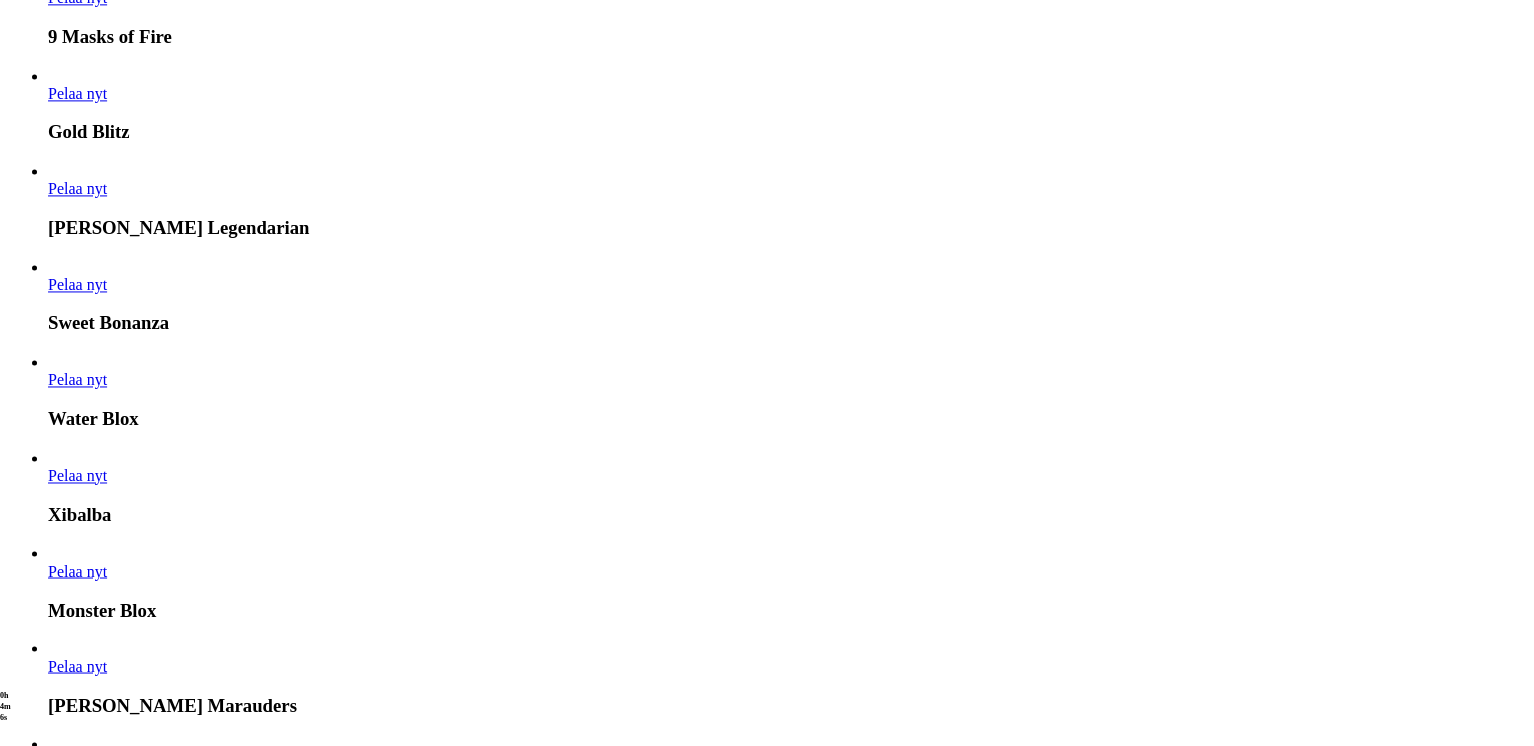 click on "Pelaa nyt" at bounding box center (77, 16830) 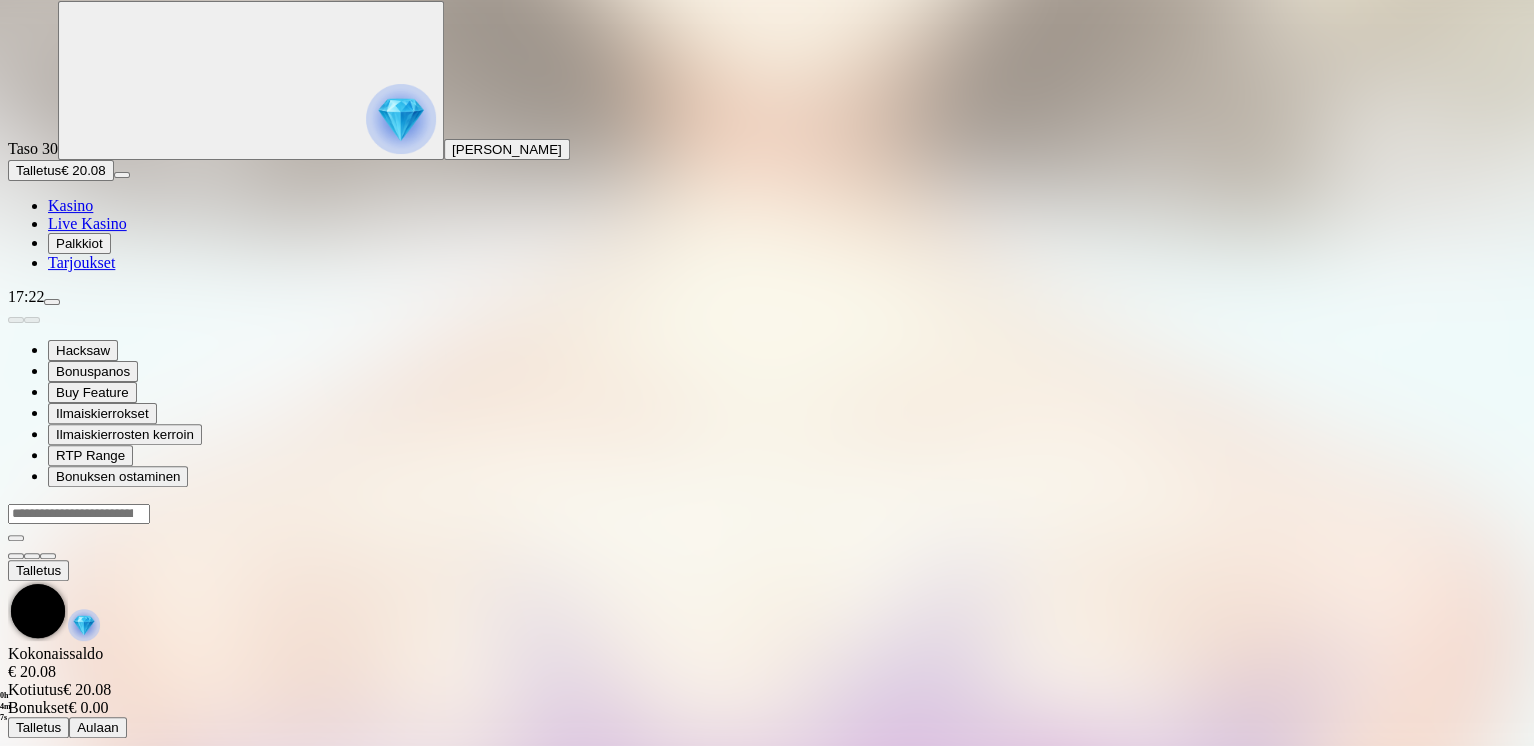 scroll, scrollTop: 0, scrollLeft: 0, axis: both 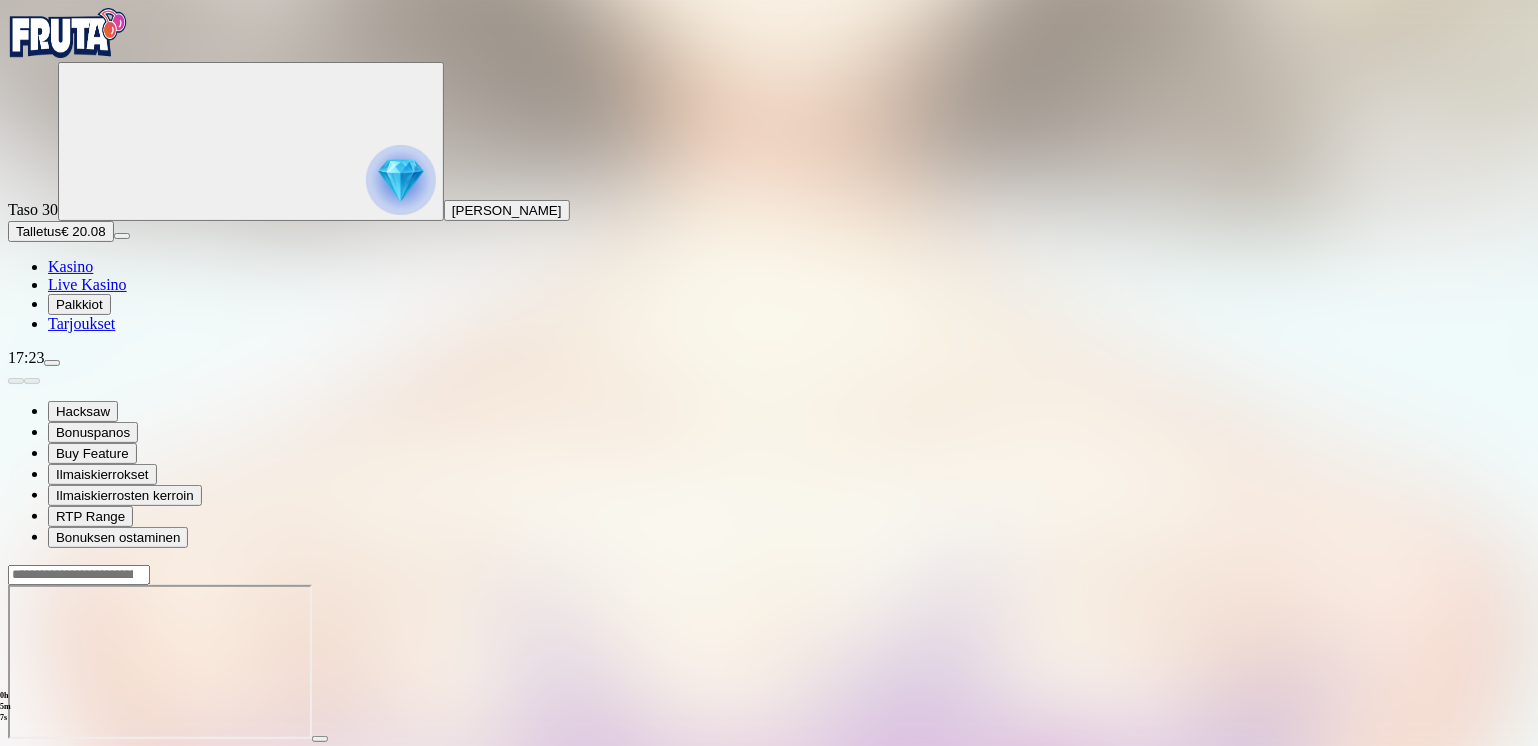 click at bounding box center [16, 757] 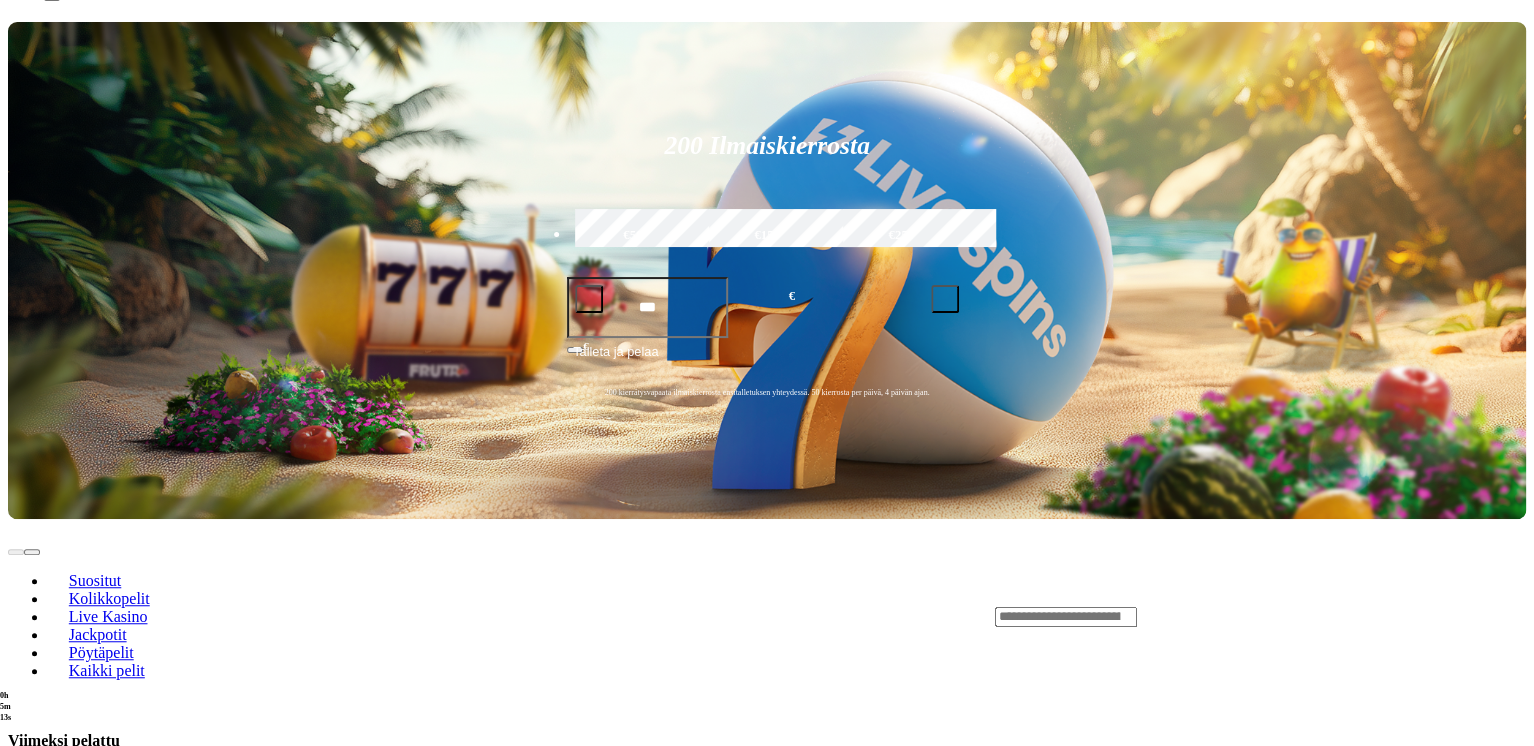 scroll, scrollTop: 400, scrollLeft: 0, axis: vertical 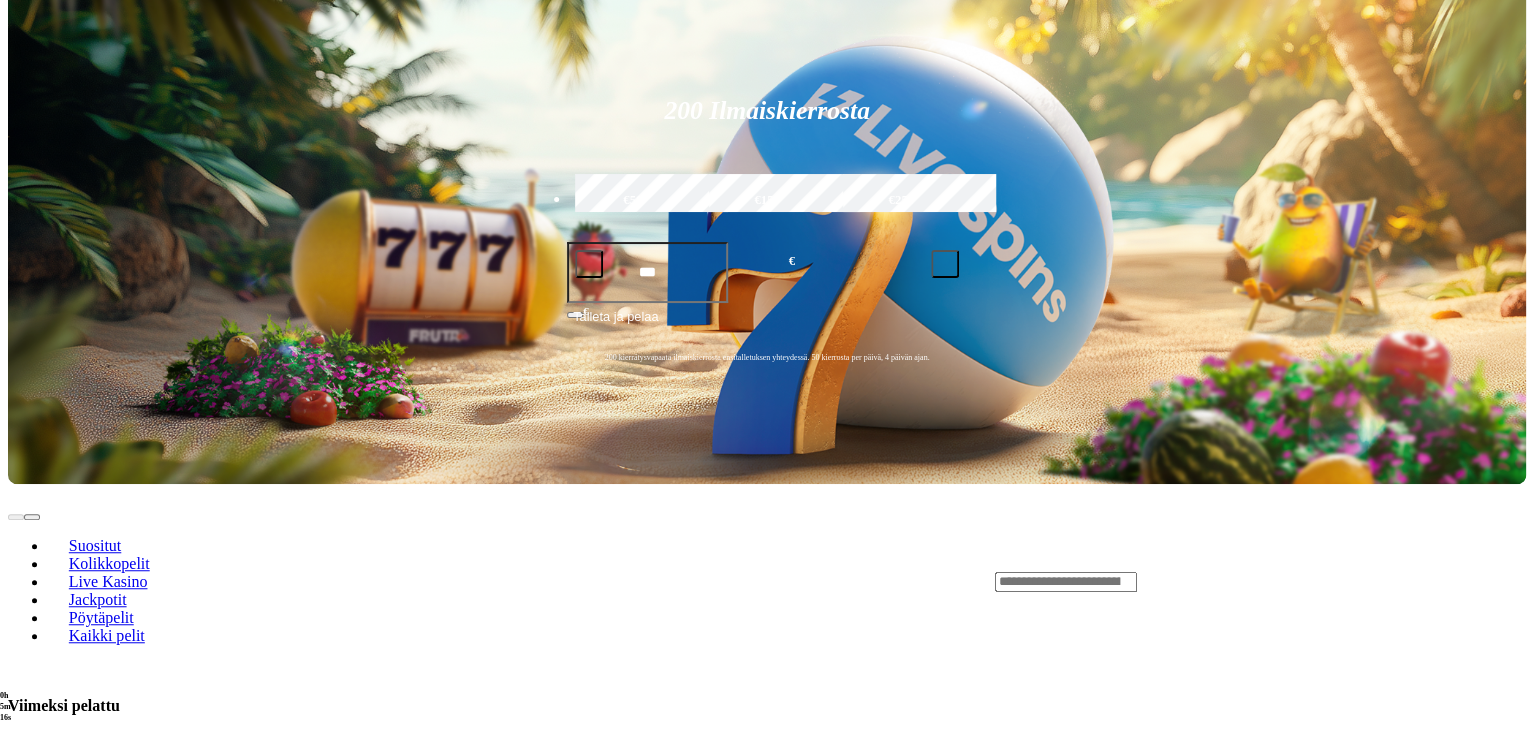 click at bounding box center (32, 754) 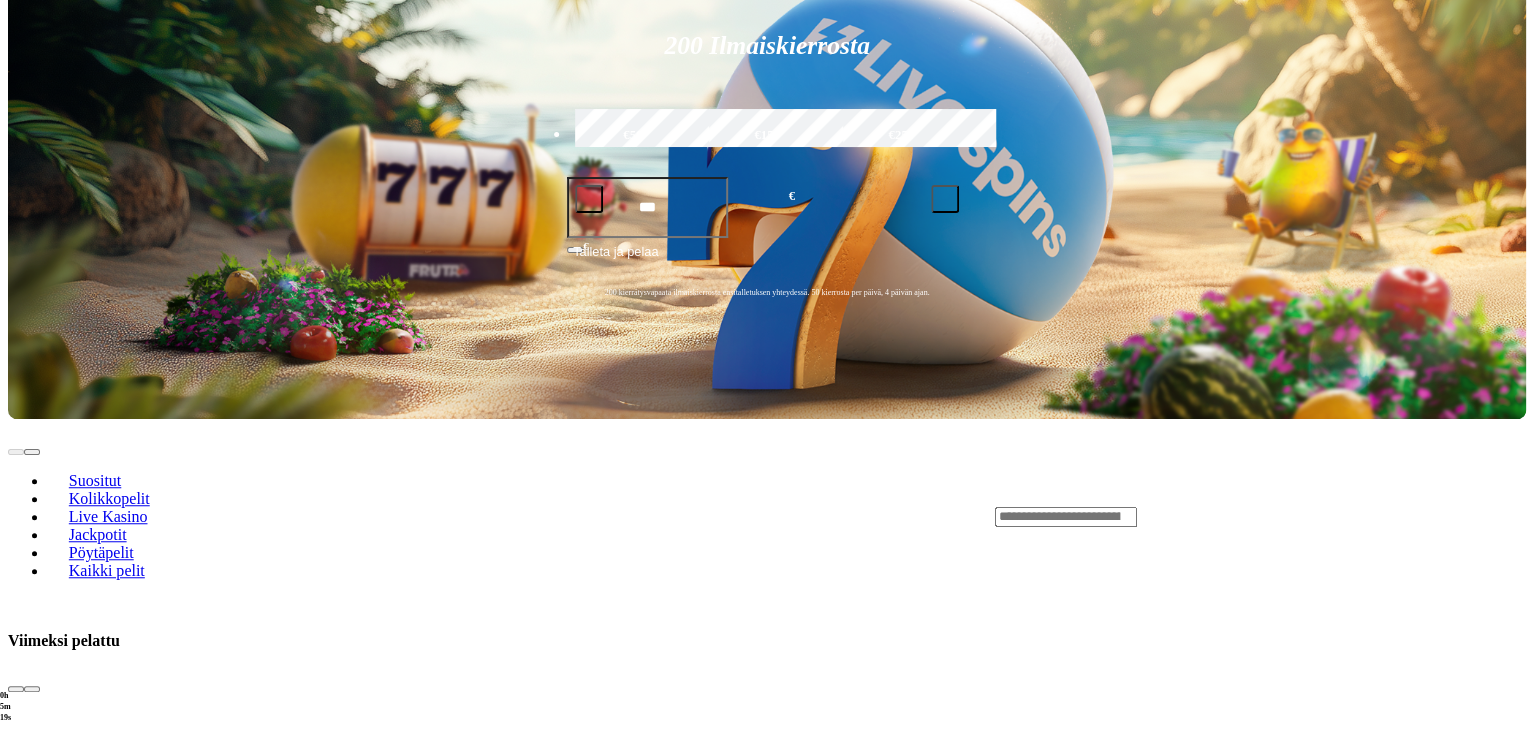 scroll, scrollTop: 500, scrollLeft: 0, axis: vertical 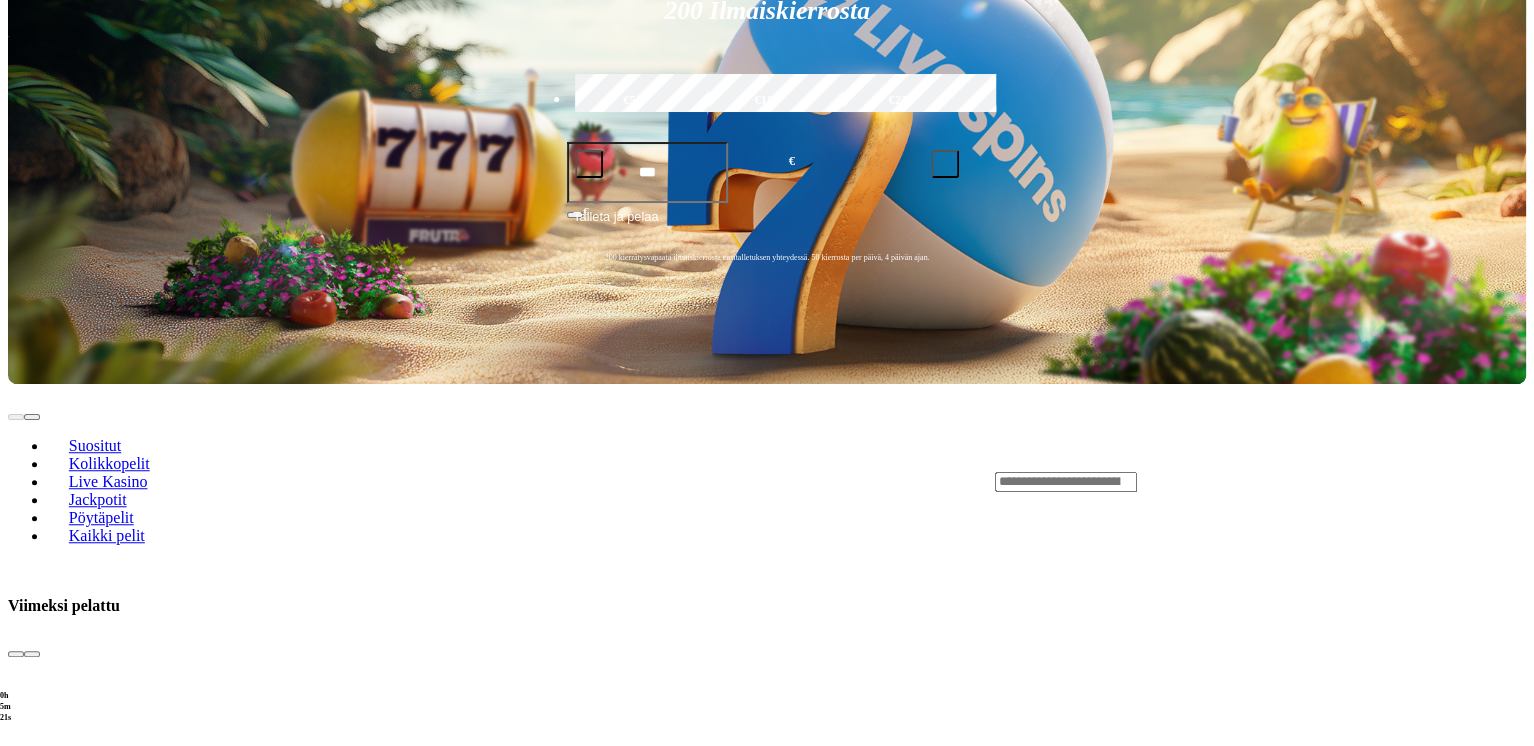 click at bounding box center [32, 1811] 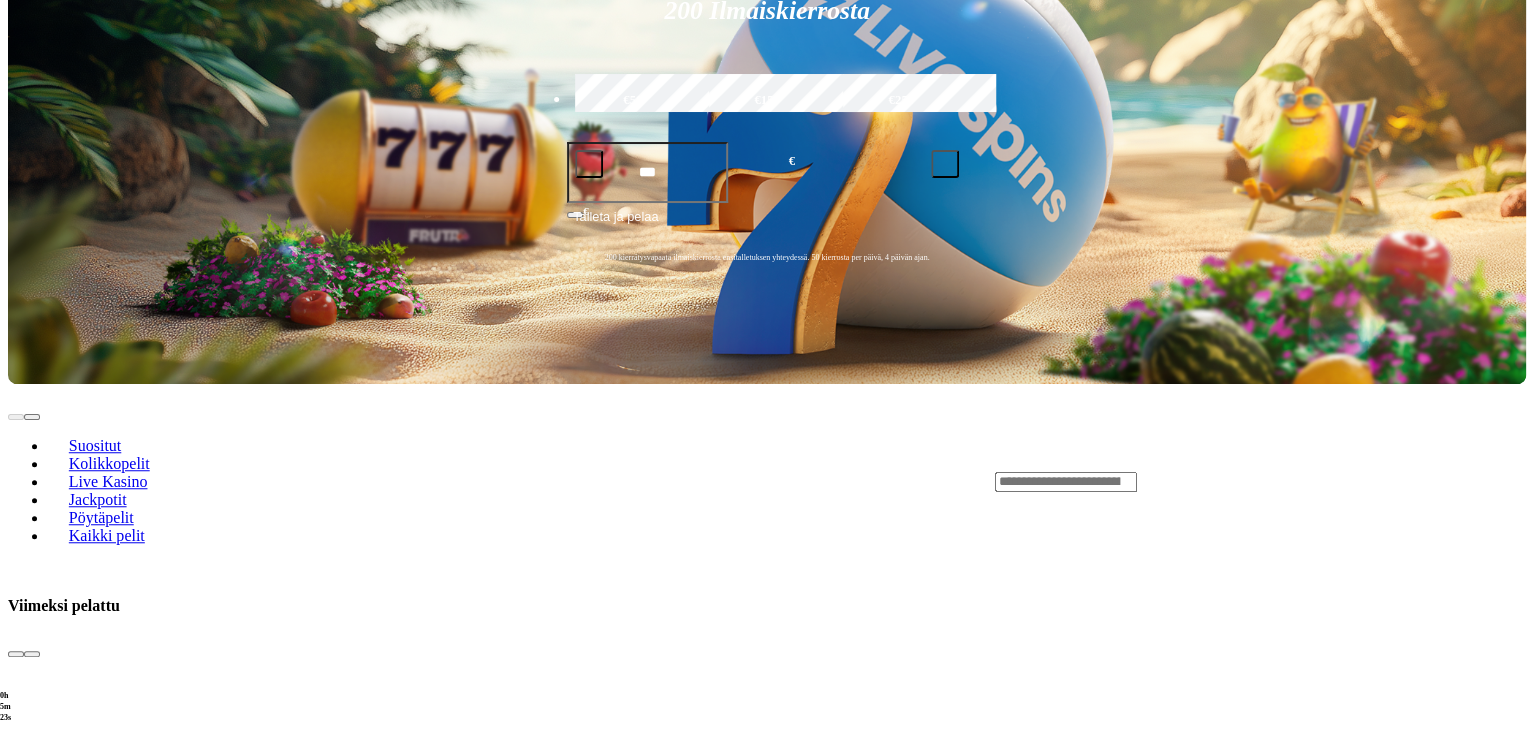 click at bounding box center [32, 1811] 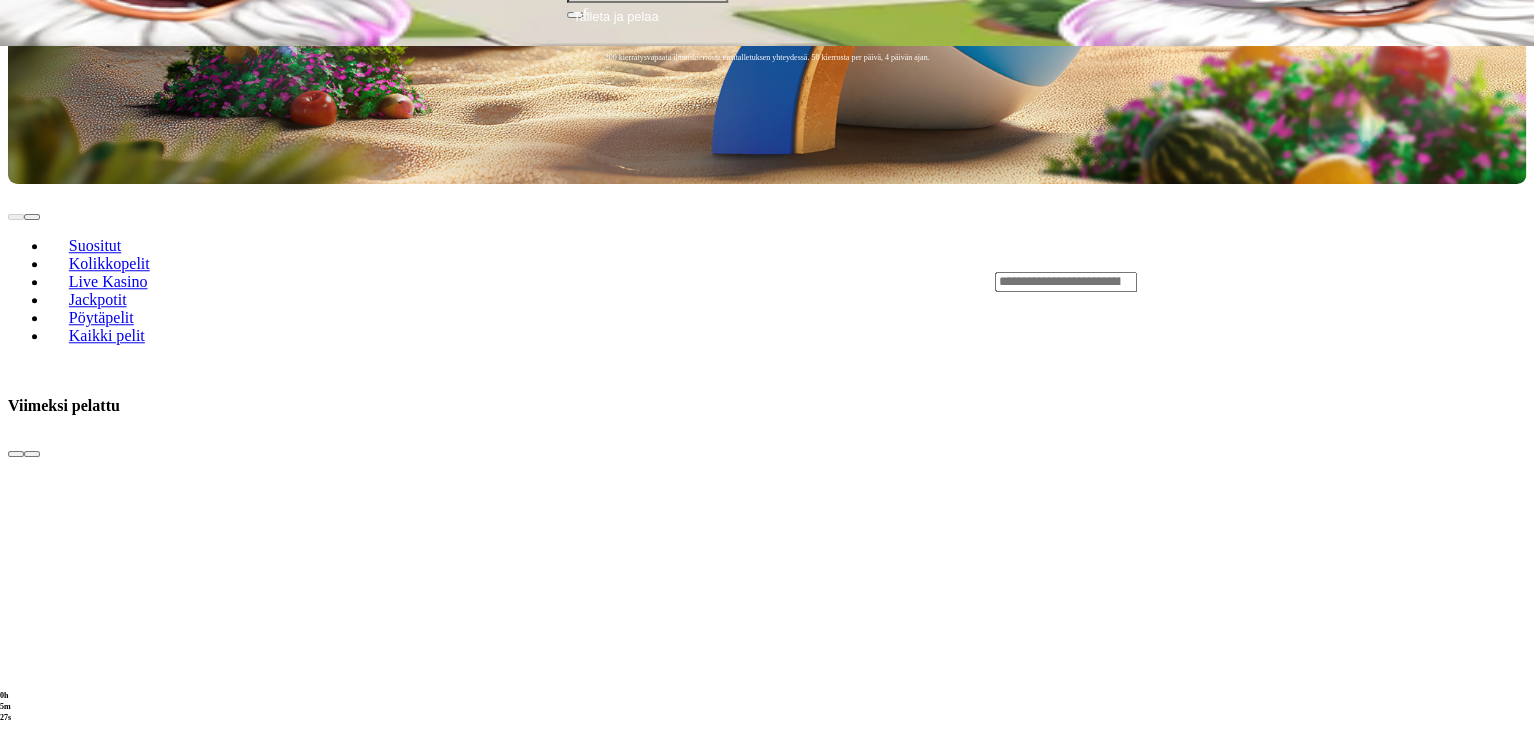 scroll, scrollTop: 800, scrollLeft: 0, axis: vertical 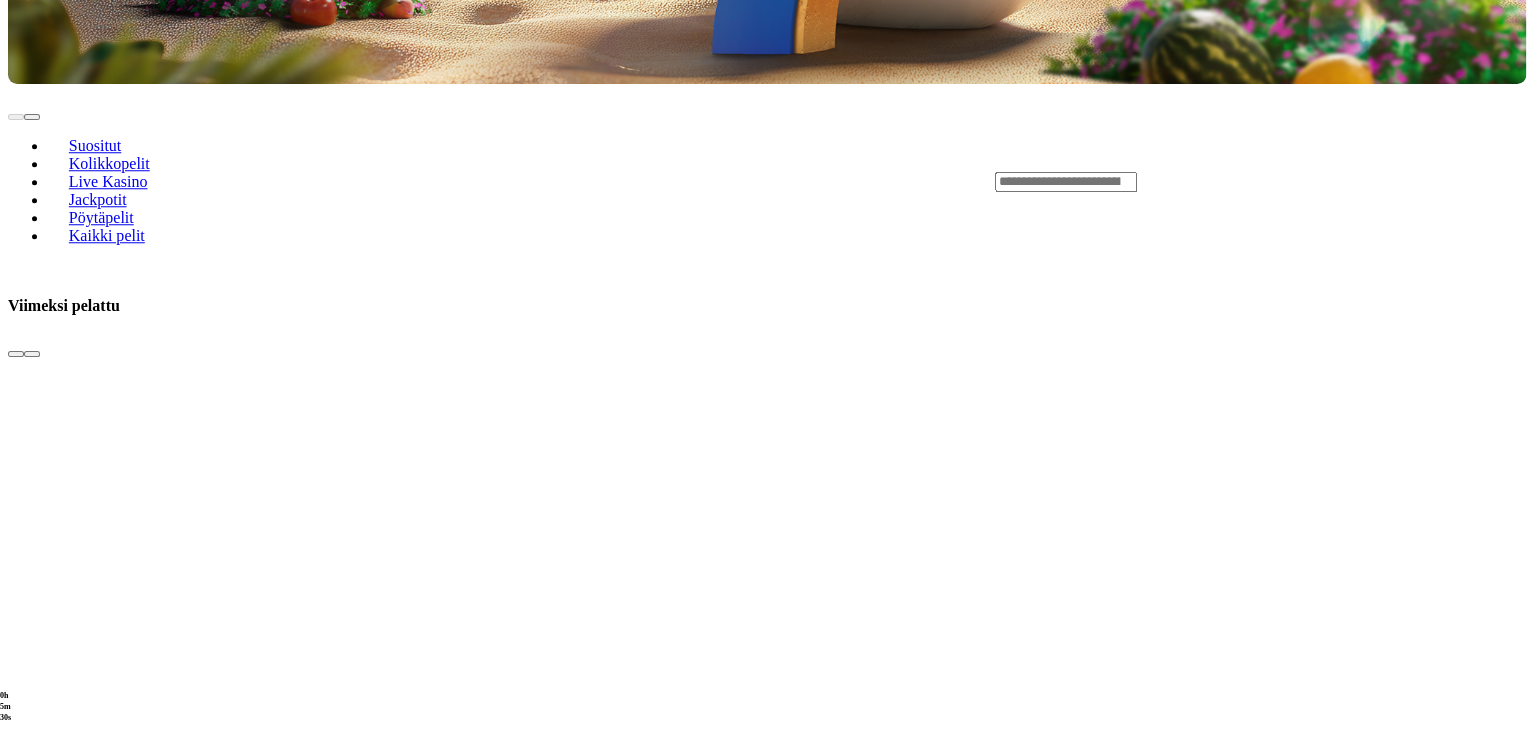 click at bounding box center (32, 2668) 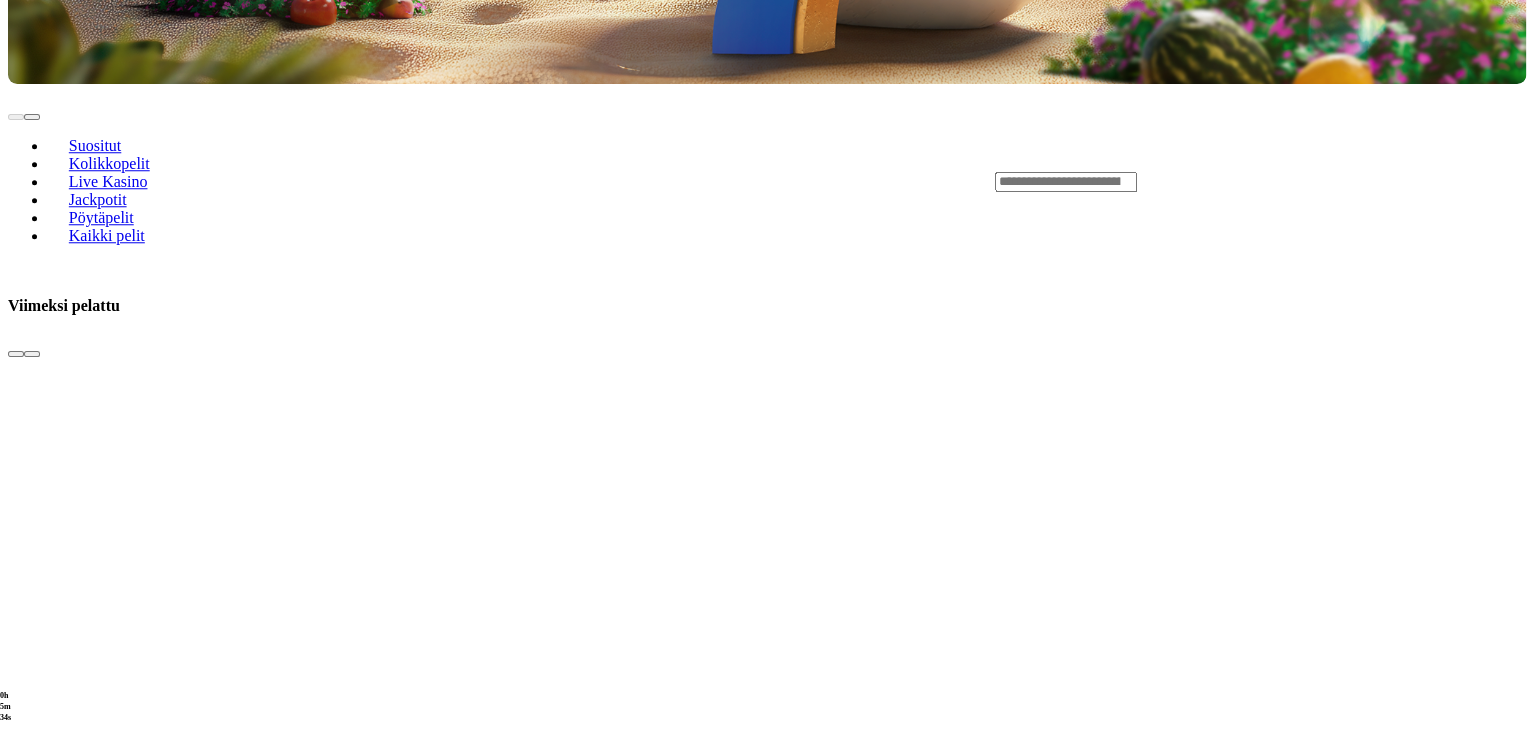 click at bounding box center (32, 2668) 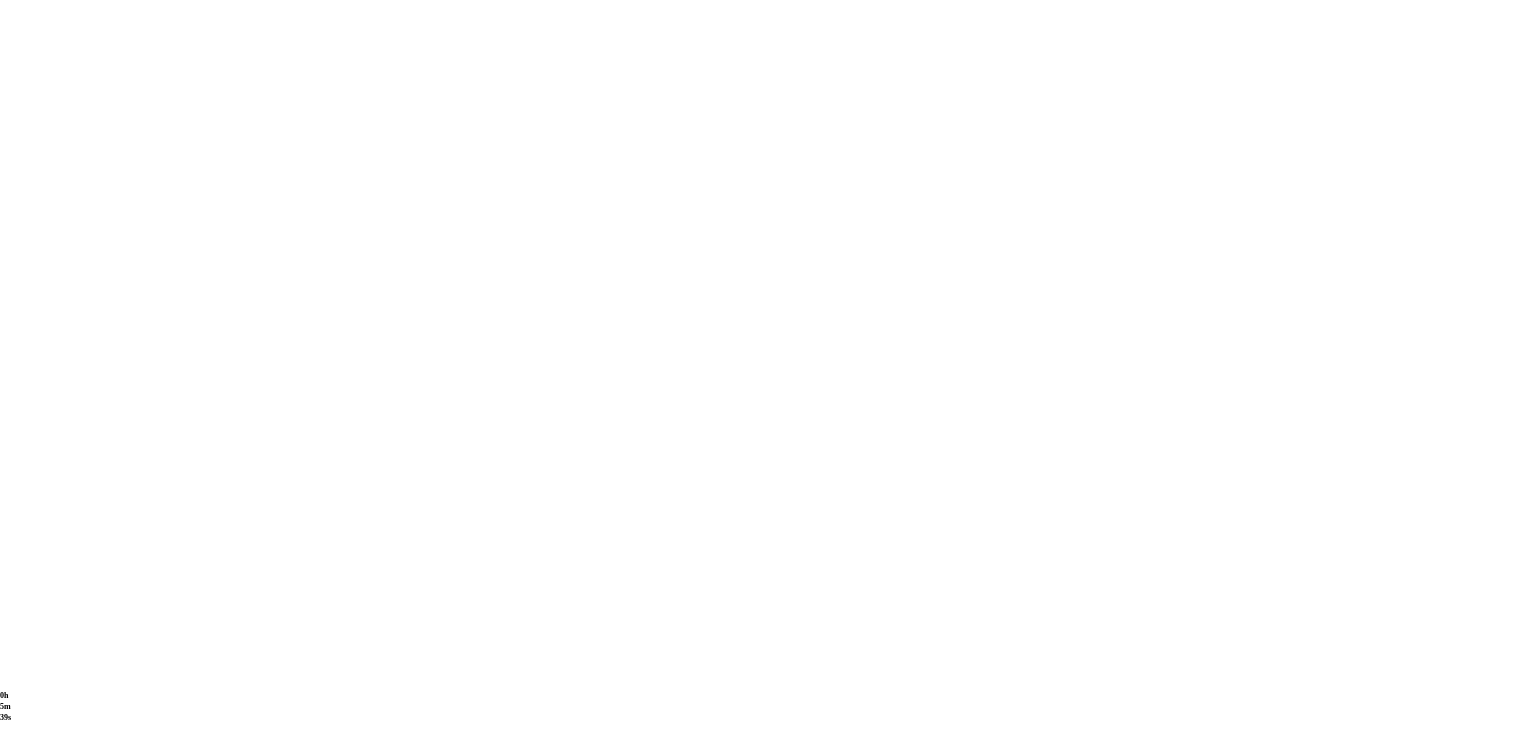 scroll, scrollTop: 1300, scrollLeft: 0, axis: vertical 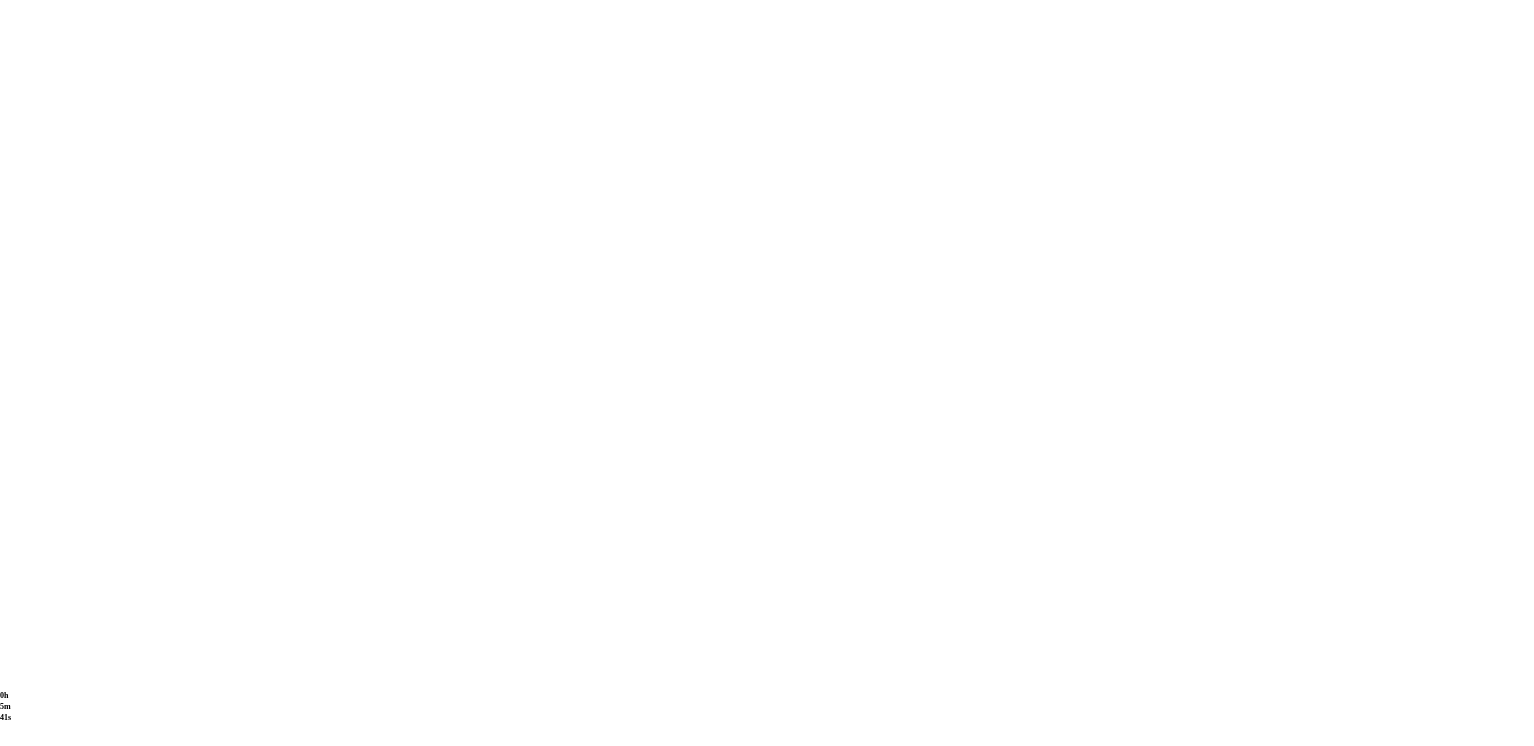 click at bounding box center [32, 16496] 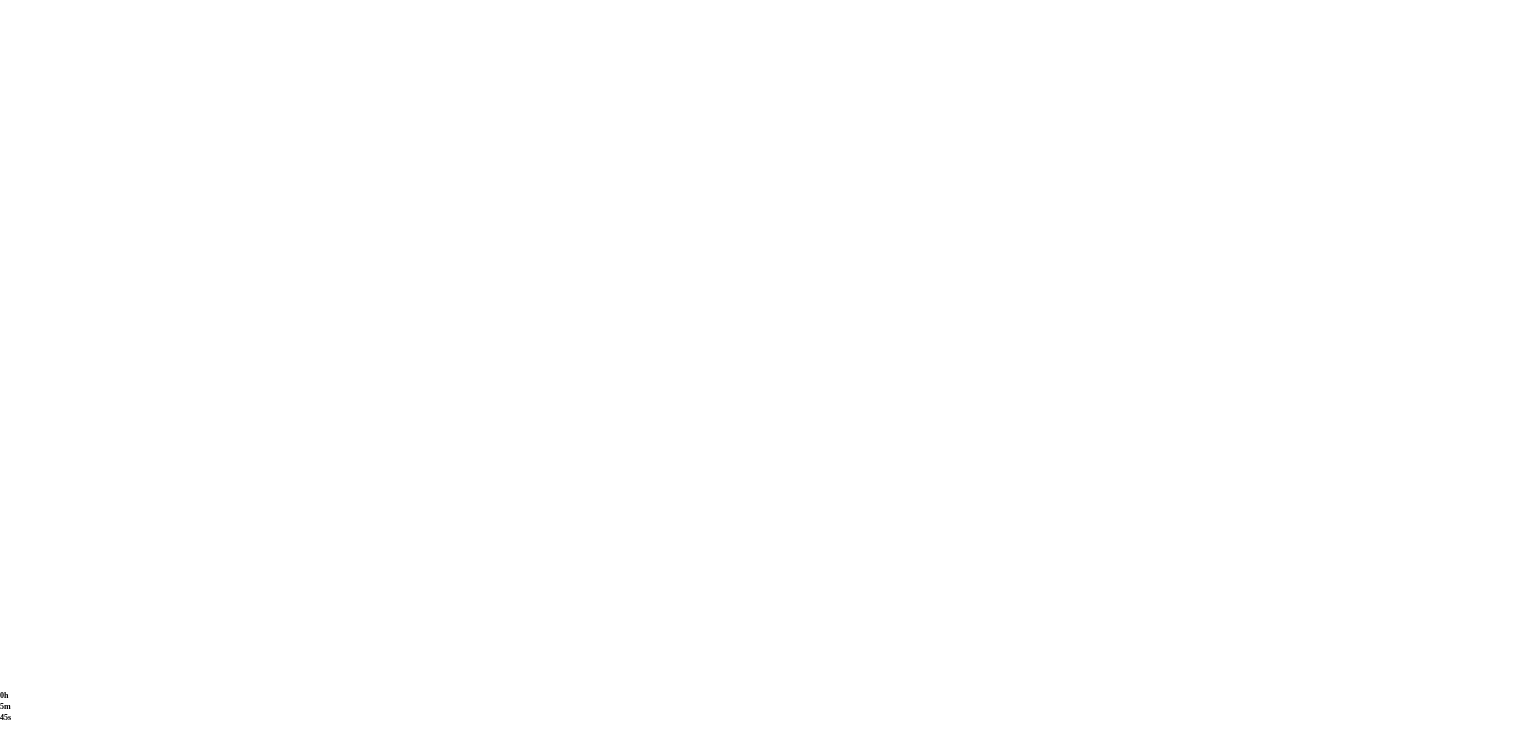 click at bounding box center (32, 16496) 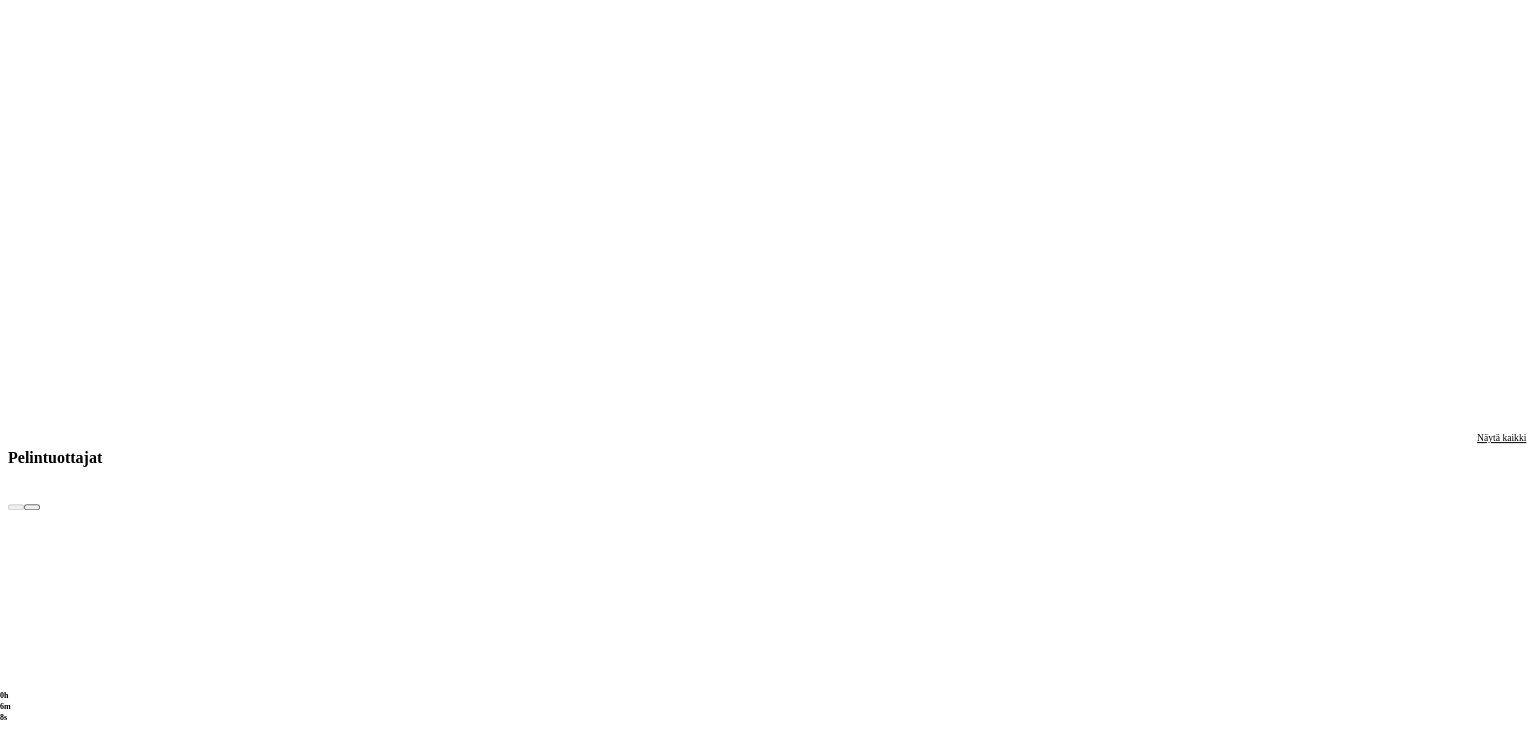 scroll, scrollTop: 4100, scrollLeft: 0, axis: vertical 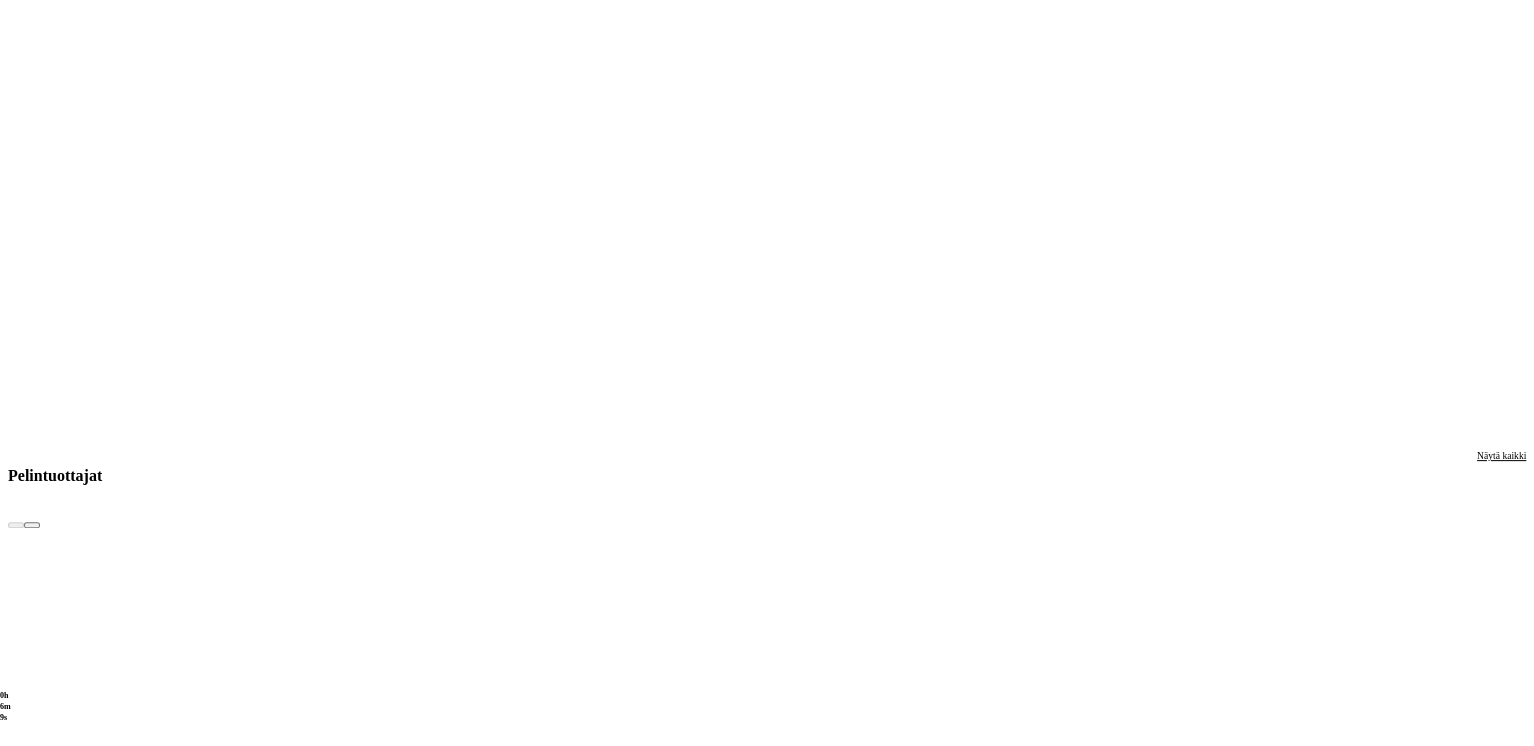 click on "Pelaa nyt" at bounding box center [77, 27160] 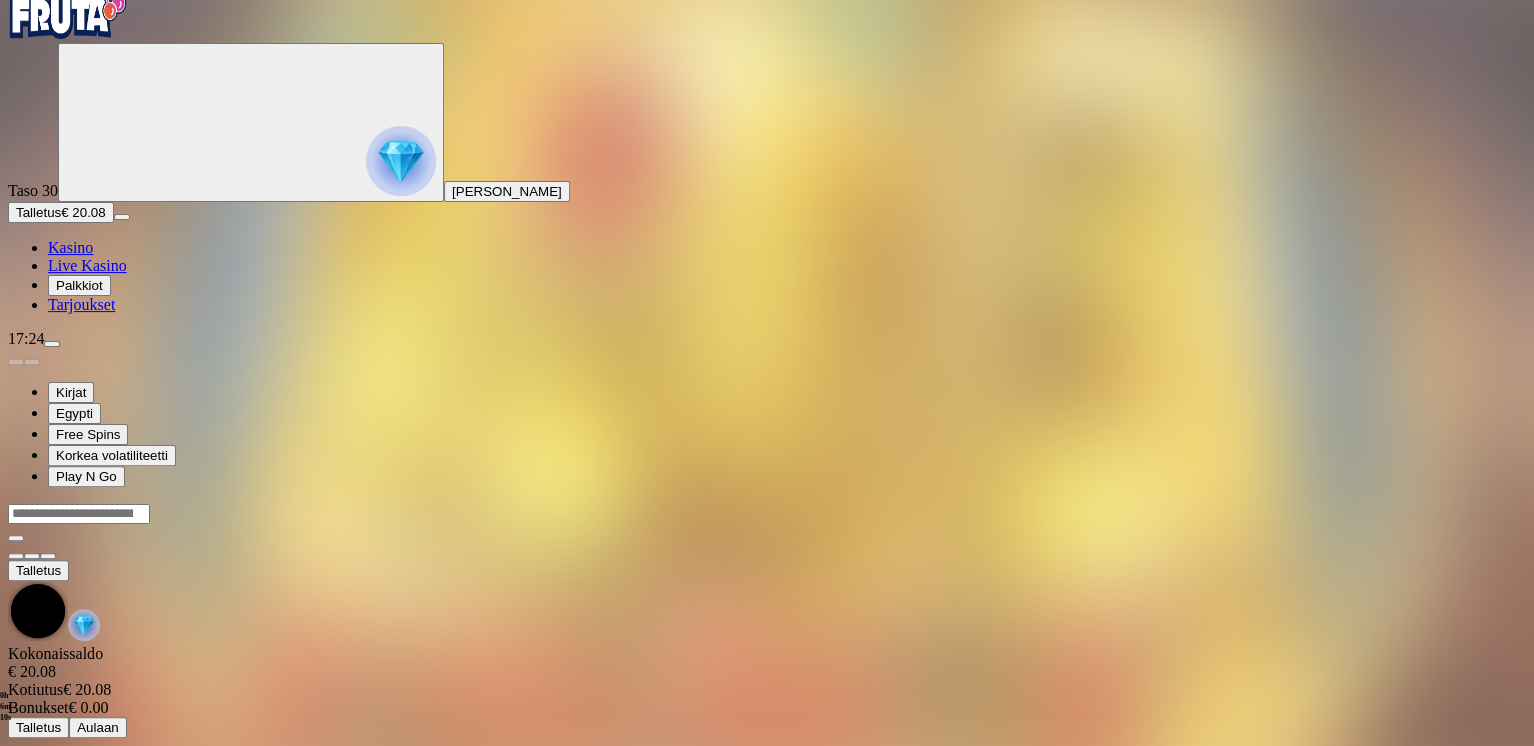 scroll, scrollTop: 0, scrollLeft: 0, axis: both 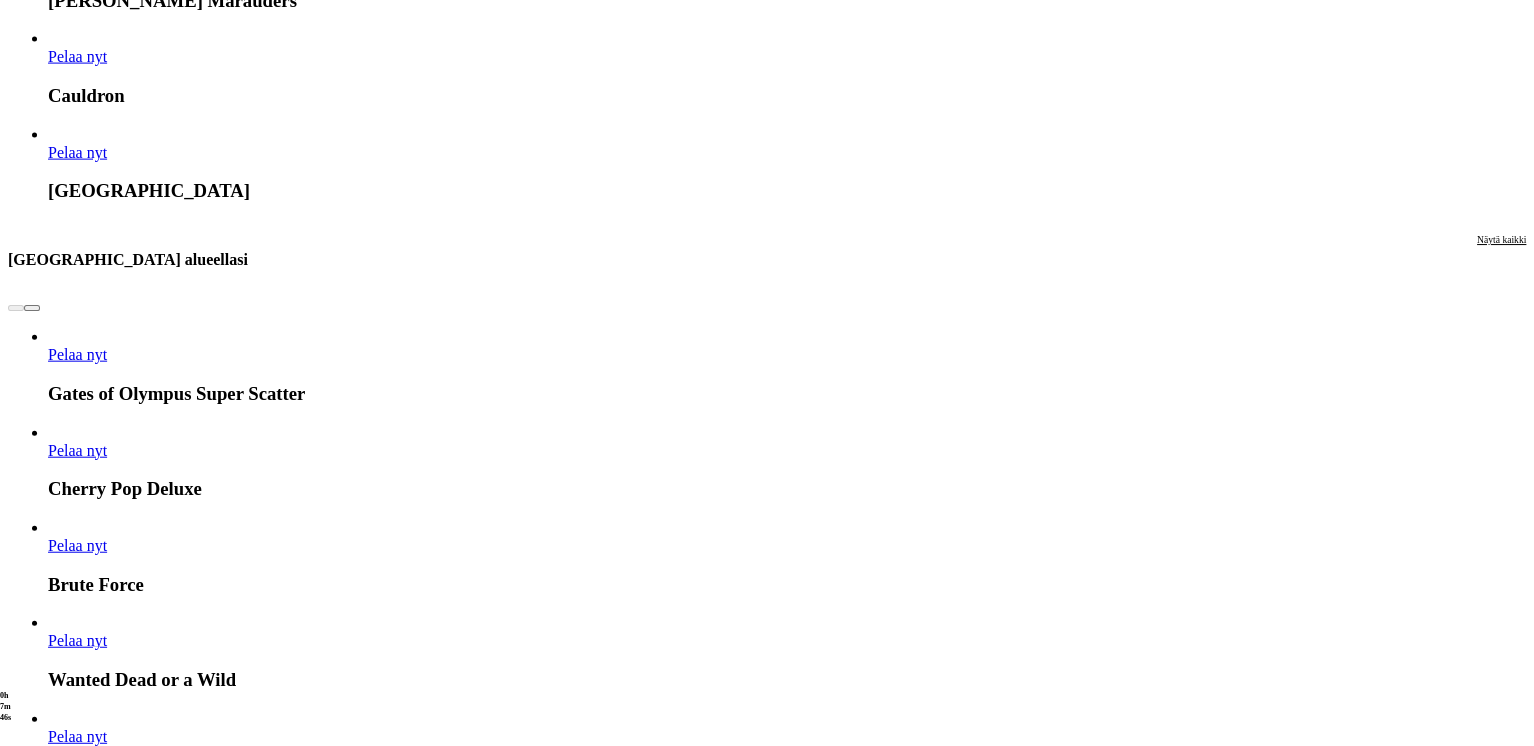click on "Pelaa nyt" at bounding box center [77, 18744] 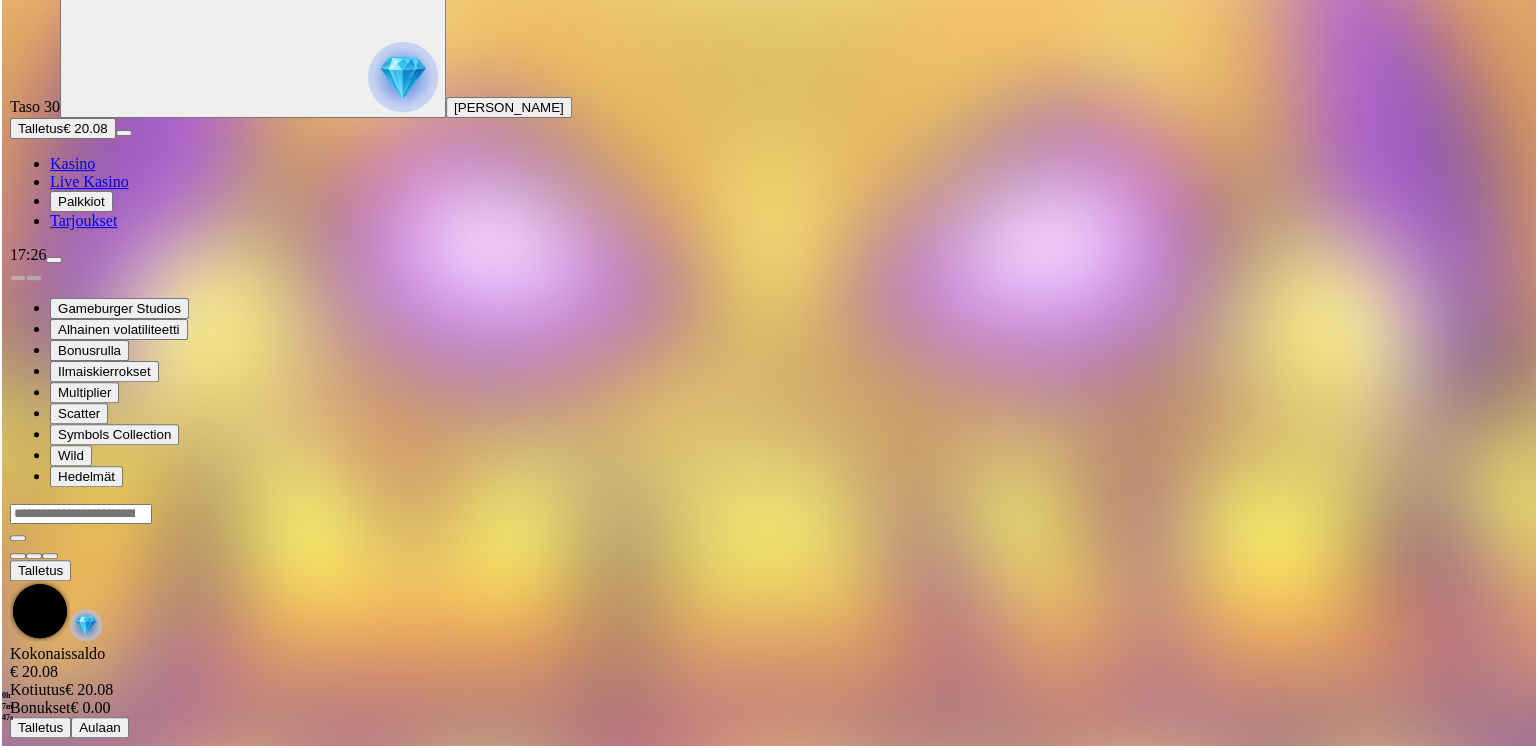 scroll, scrollTop: 0, scrollLeft: 0, axis: both 